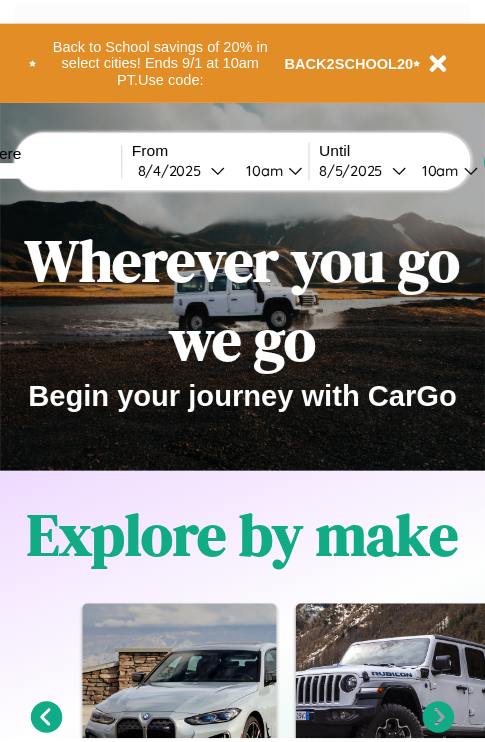 scroll, scrollTop: 0, scrollLeft: 0, axis: both 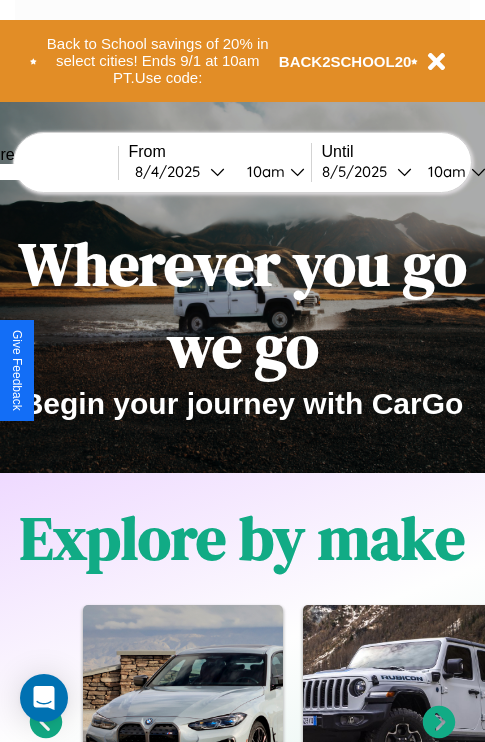 click at bounding box center (43, 172) 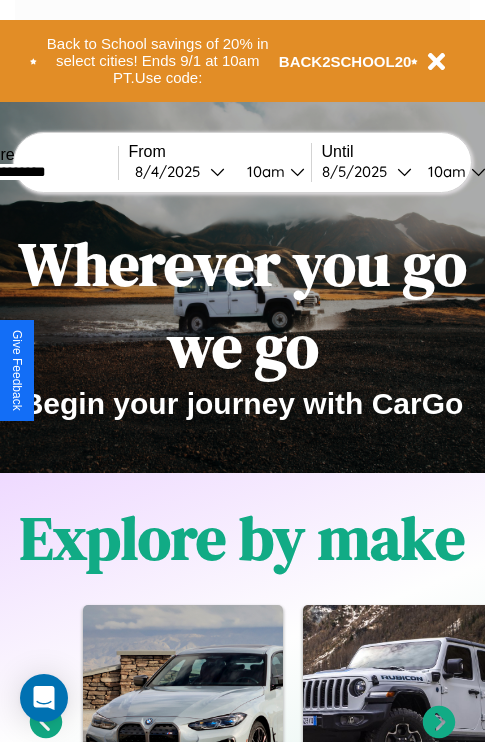 type on "**********" 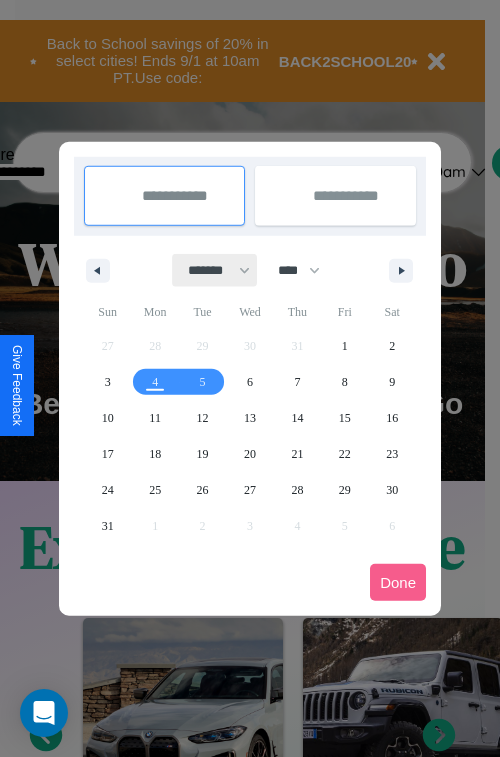 click on "******* ******** ***** ***** *** **** **** ****** ********* ******* ******** ********" at bounding box center [215, 270] 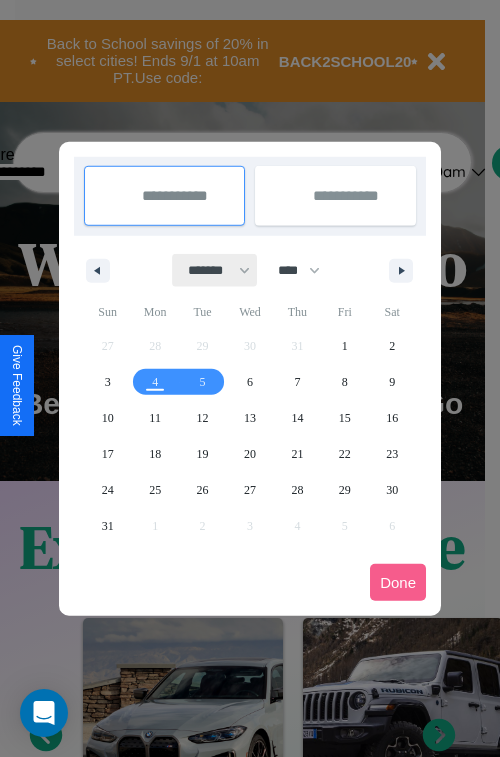 select on "**" 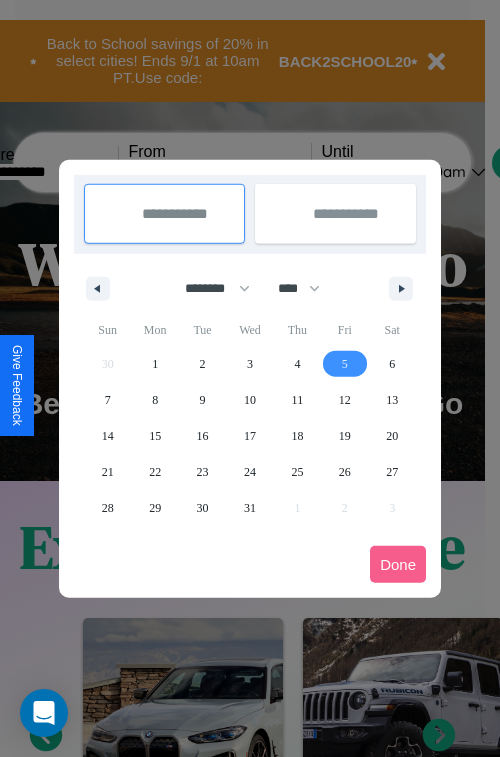 click on "5" at bounding box center [345, 364] 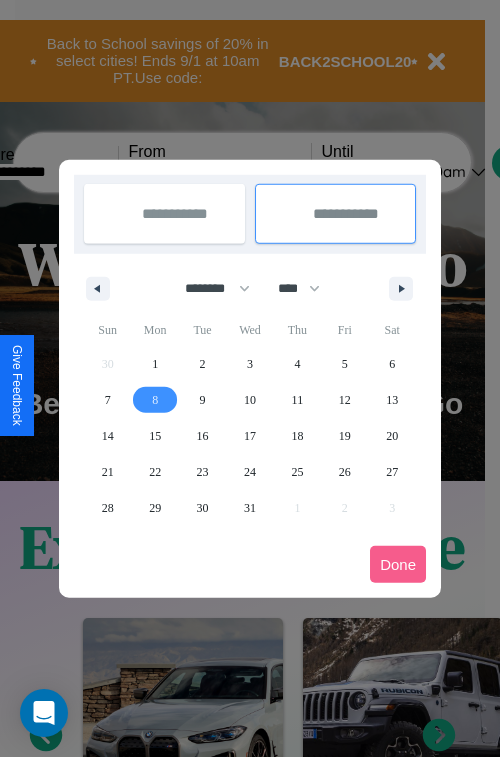 click on "8" at bounding box center (155, 400) 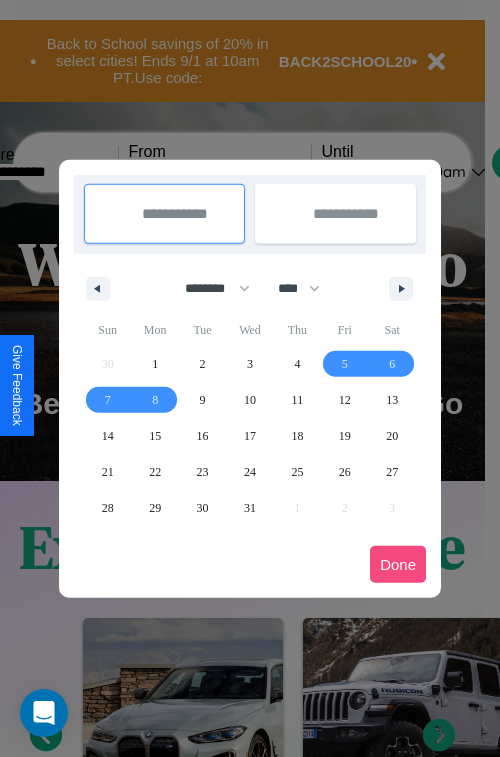 click on "Done" at bounding box center (398, 564) 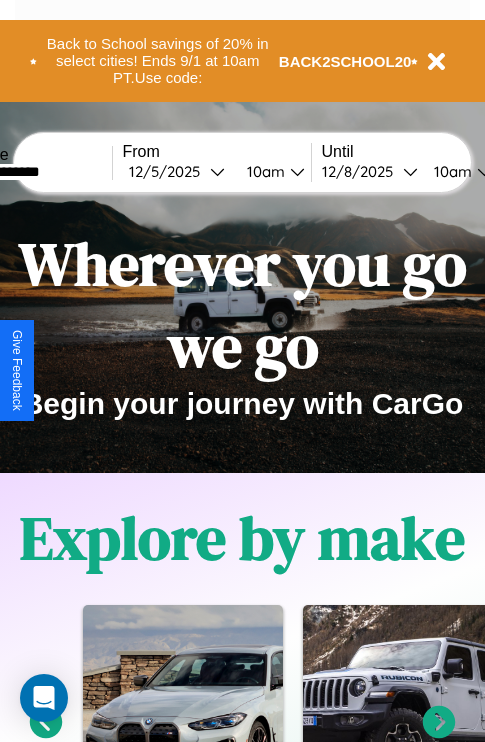 scroll, scrollTop: 0, scrollLeft: 74, axis: horizontal 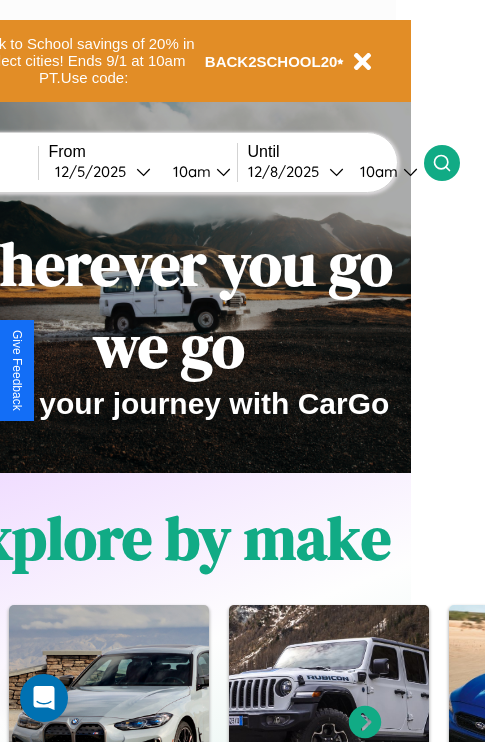 click 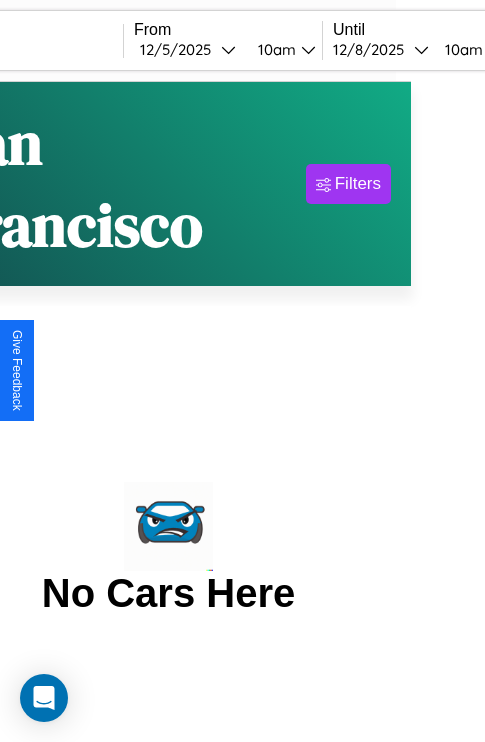 scroll, scrollTop: 0, scrollLeft: 0, axis: both 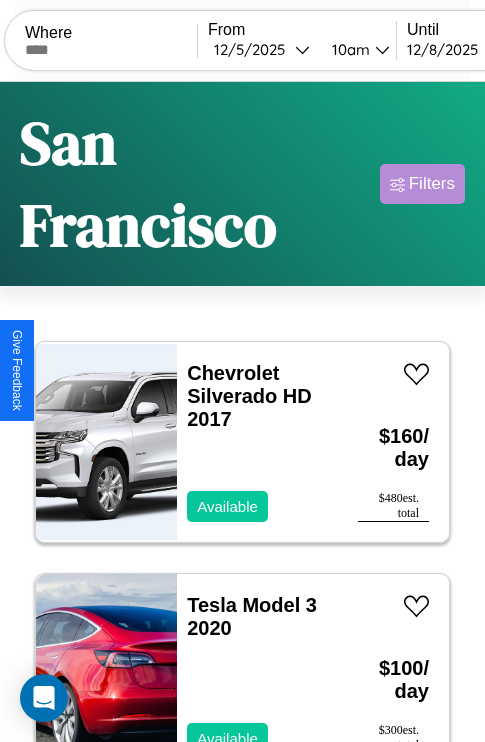 click on "Filters" at bounding box center [432, 184] 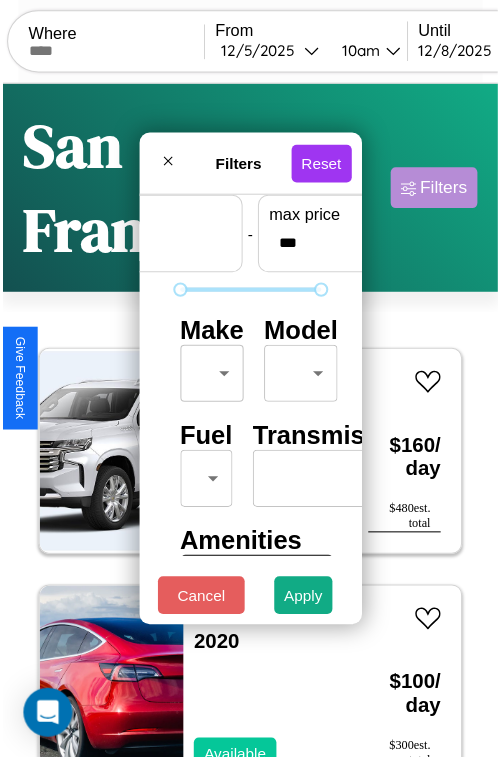 scroll, scrollTop: 59, scrollLeft: 0, axis: vertical 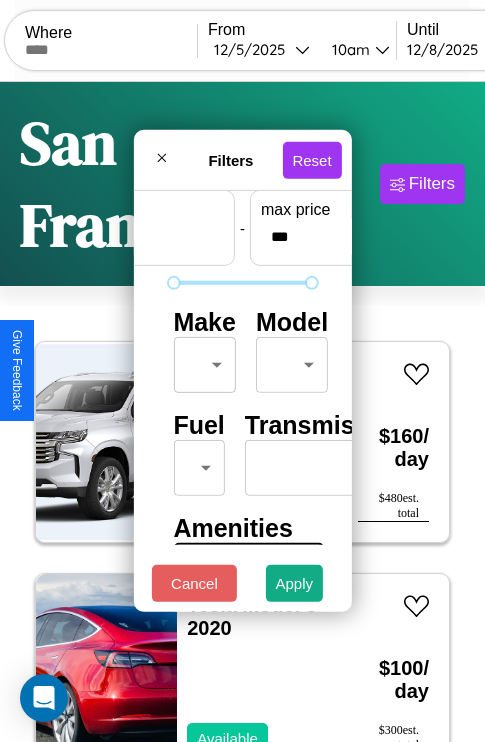 click on "CarGo Where From 12 / 5 / 2025 10am Until 12 / 8 / 2025 10am Become a Host Login Sign Up San Francisco Filters 115  cars in this area These cars can be picked up in this city. Chevrolet   Silverado HD   2017 Available $ 160  / day $ 480  est. total Tesla   Model 3   2020 Available $ 100  / day $ 300  est. total Tesla   Cybertruck   2023 Available $ 180  / day $ 540  est. total Ford   LN700   2022 Available $ 140  / day $ 420  est. total Tesla   Cybertruck   2022 Available $ 40  / day $ 120  est. total Toyota   FJ Cruiser   2018 Available $ 40  / day $ 120  est. total Maserati   228   2023 Unavailable $ 70  / day $ 210  est. total Audi   A4 allroad   2019 Unavailable $ 70  / day $ 210  est. total Alfa Romeo   Giulia (952)   2023 Available $ 160  / day $ 480  est. total Maserati   Grecale   2021 Available $ 160  / day $ 480  est. total Infiniti   QX4   2022 Available $ 150  / day $ 450  est. total Infiniti   FX37   2019 Available $ 70  / day $ 210  est. total Aston Martin   DBS   2022 Available $ 100  / day $" at bounding box center [242, 453] 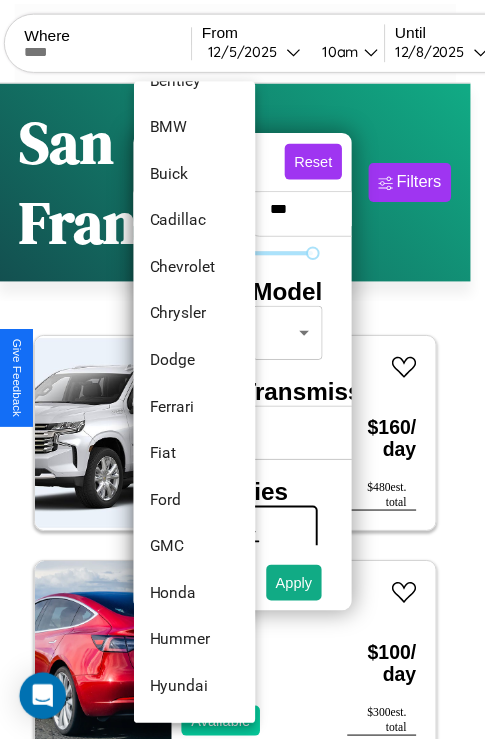 scroll, scrollTop: 326, scrollLeft: 0, axis: vertical 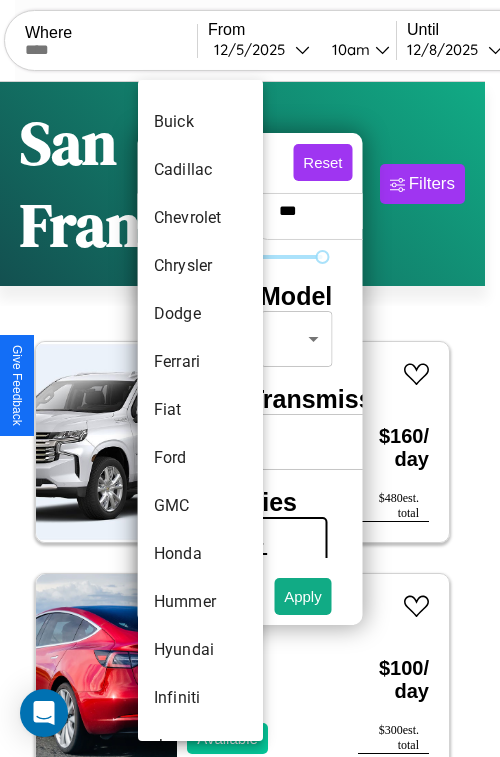 click on "Fiat" at bounding box center [200, 410] 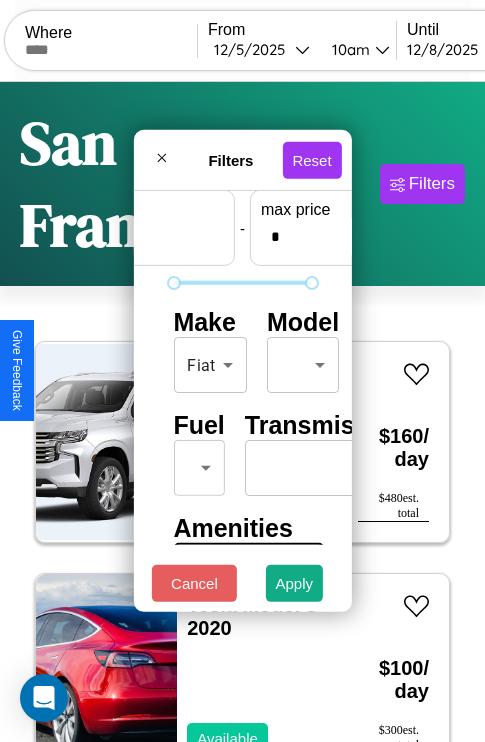 scroll, scrollTop: 59, scrollLeft: 124, axis: both 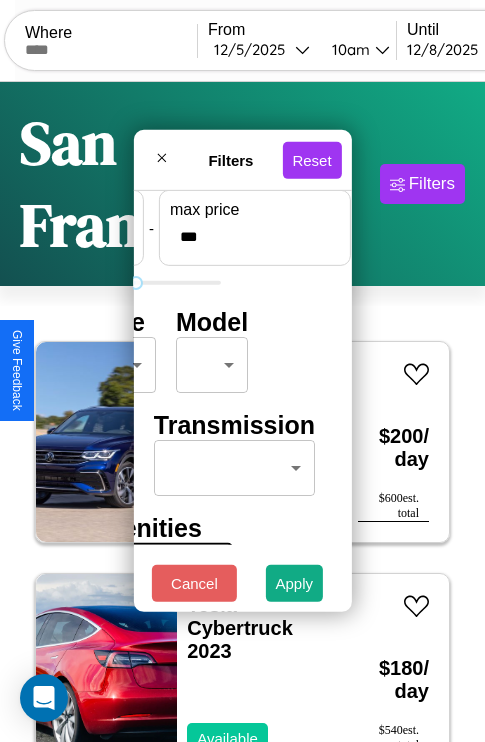 type on "***" 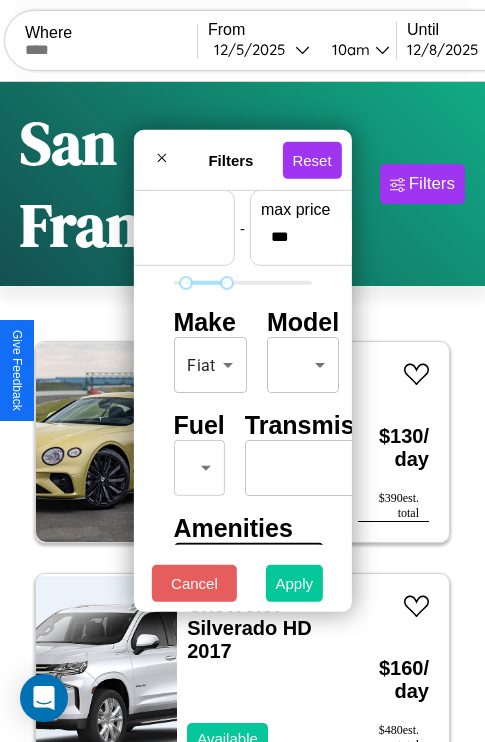 type on "**" 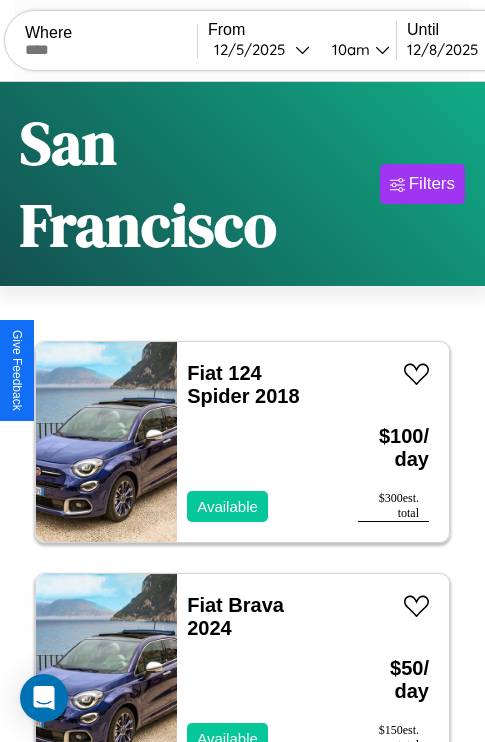 scroll, scrollTop: 138, scrollLeft: 0, axis: vertical 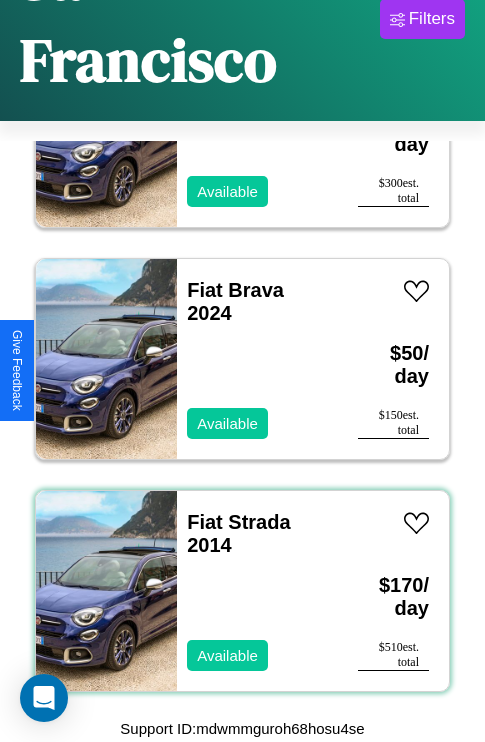 click on "Fiat   Strada   2014 Available" at bounding box center [257, 591] 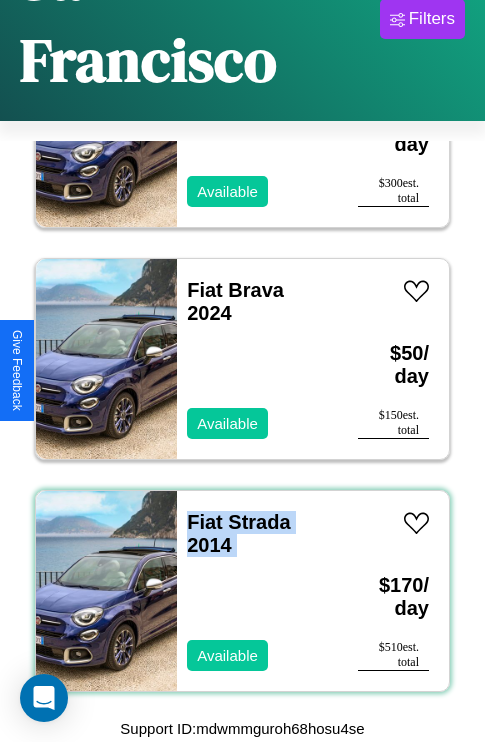 click on "Fiat   Strada   2014 Available" at bounding box center [257, 591] 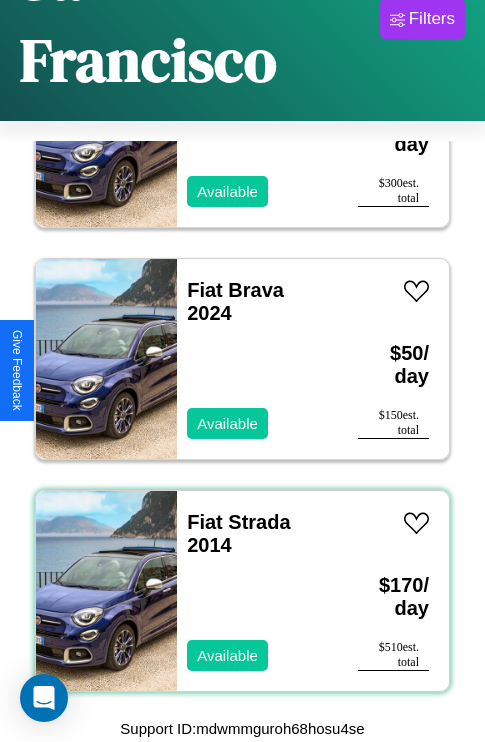 click on "Fiat   Strada   2014 Available" at bounding box center (257, 591) 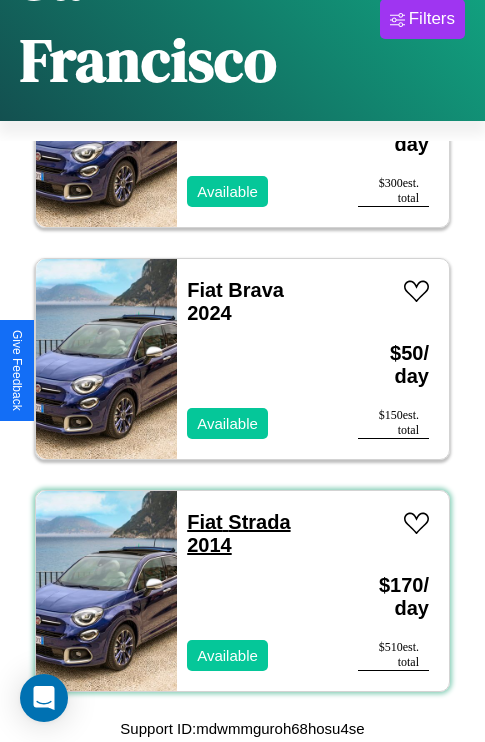 click on "Fiat   Strada   2014" at bounding box center [238, 533] 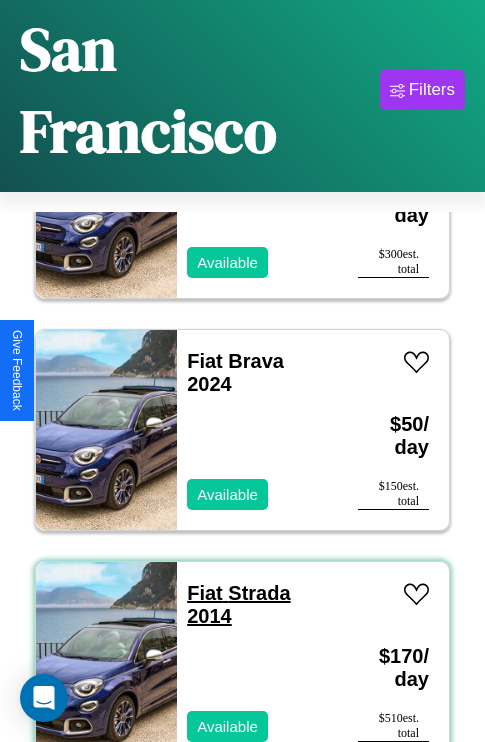 scroll, scrollTop: 57, scrollLeft: 0, axis: vertical 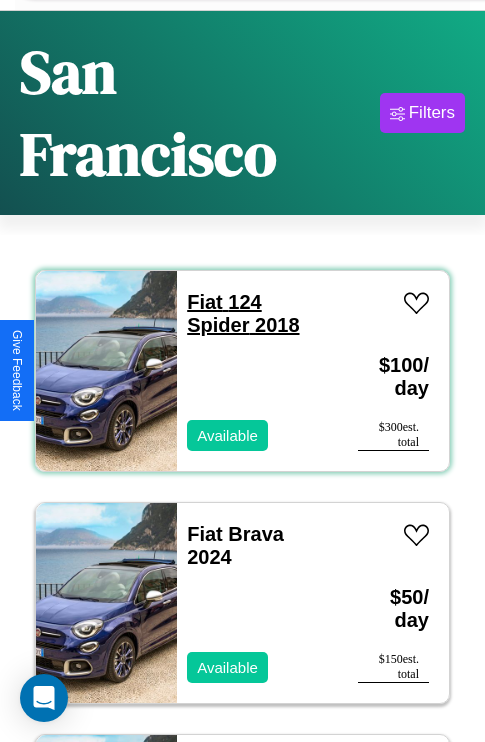 click on "Fiat   124 Spider   2018" at bounding box center (243, 313) 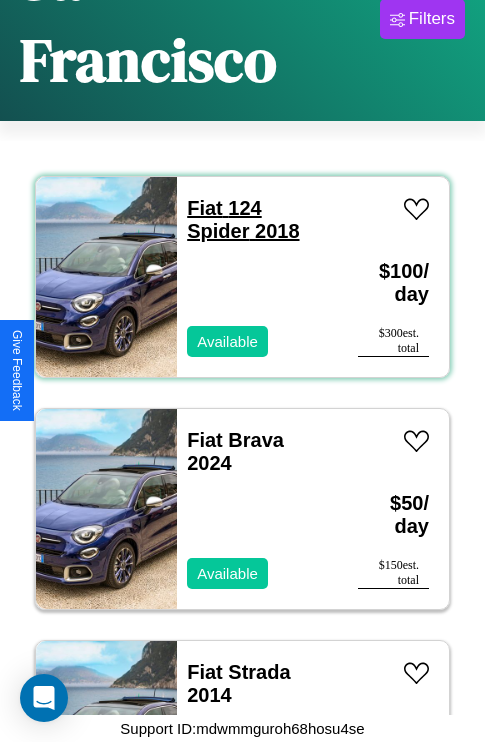 scroll, scrollTop: 75, scrollLeft: 0, axis: vertical 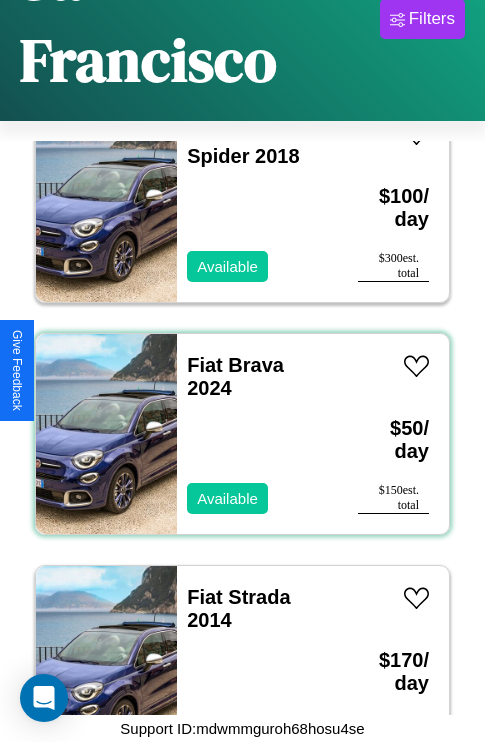 click on "Fiat   Brava   2024 Available" at bounding box center [257, 434] 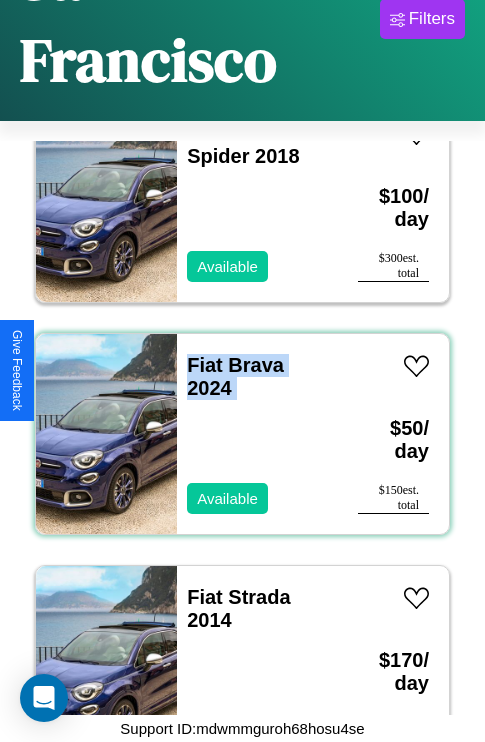 click on "Fiat   Brava   2024 Available" at bounding box center (257, 434) 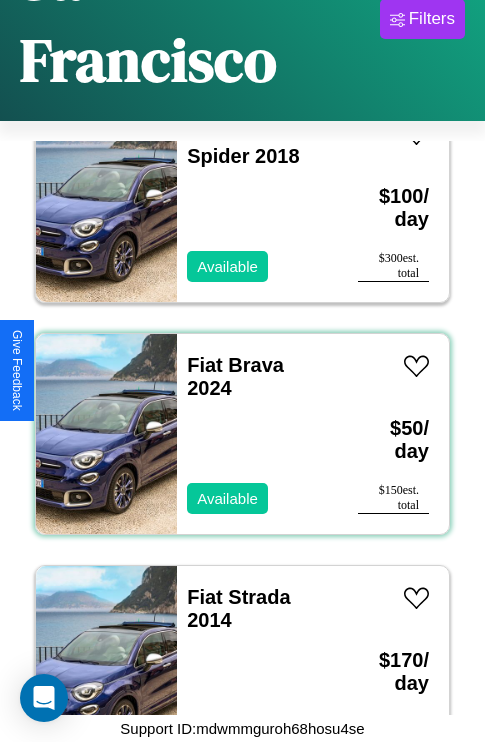 click on "Fiat   Brava   2024 Available" at bounding box center (257, 434) 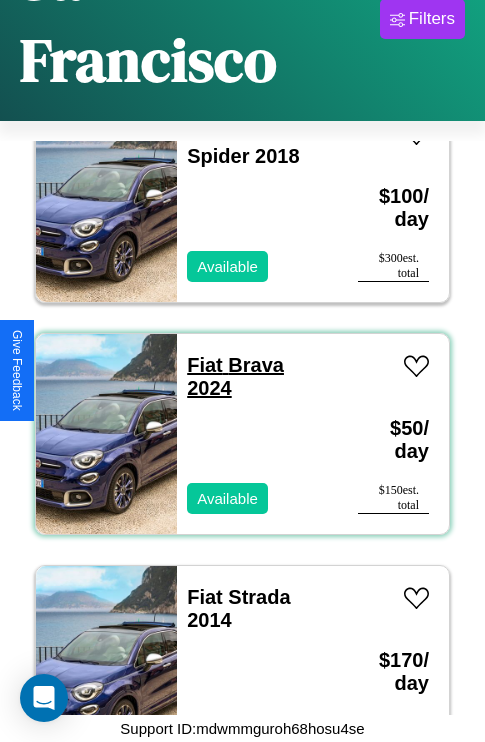 click on "Fiat   Brava   2024" at bounding box center [235, 376] 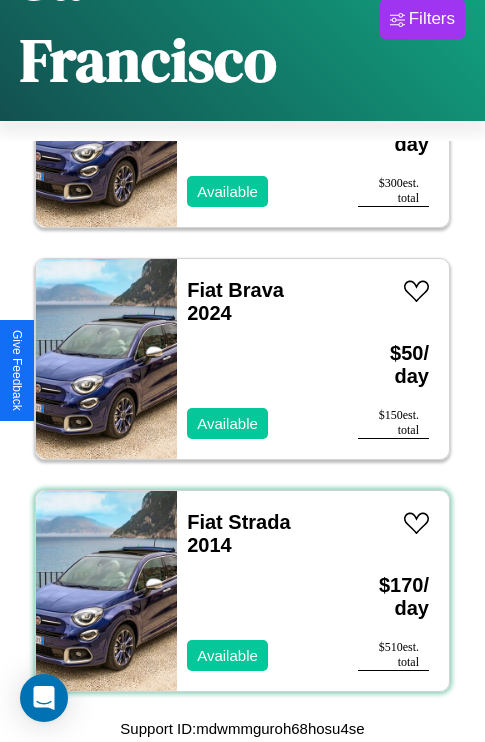 click on "Fiat   Strada   2014 Available" at bounding box center [257, 591] 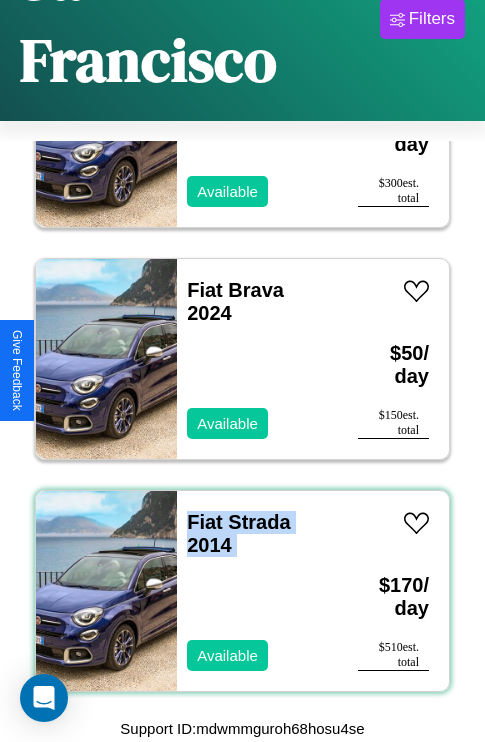 click on "Fiat   Strada   2014 Available" at bounding box center [257, 591] 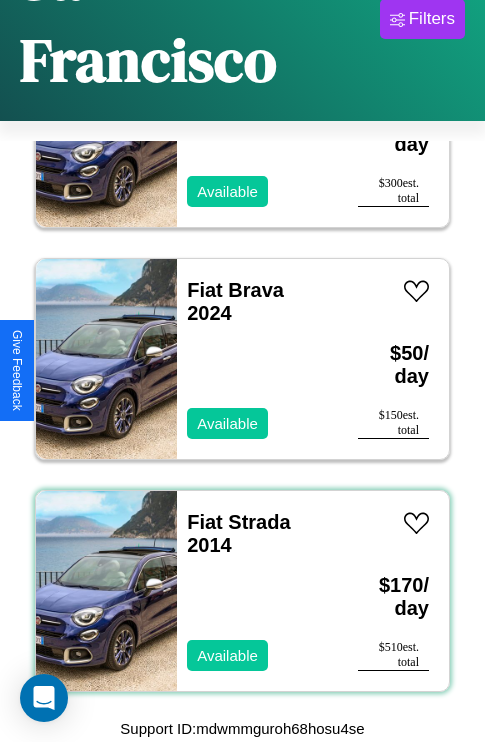 click on "Fiat   Strada   2014 Available" at bounding box center [257, 591] 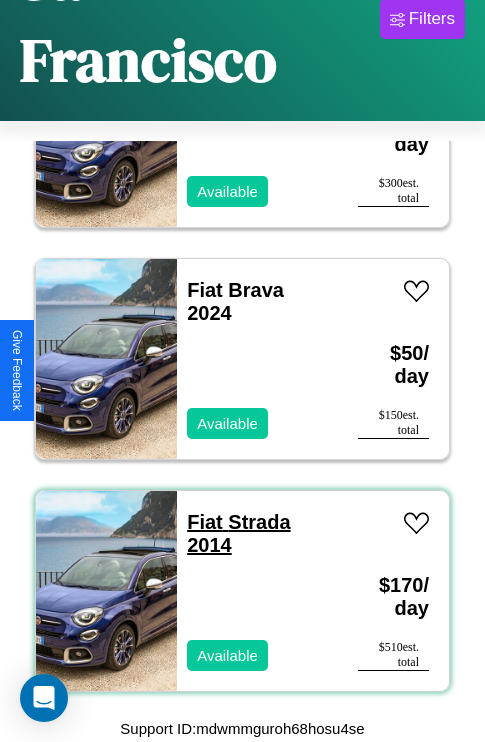 click on "Fiat   Strada   2014" at bounding box center [238, 533] 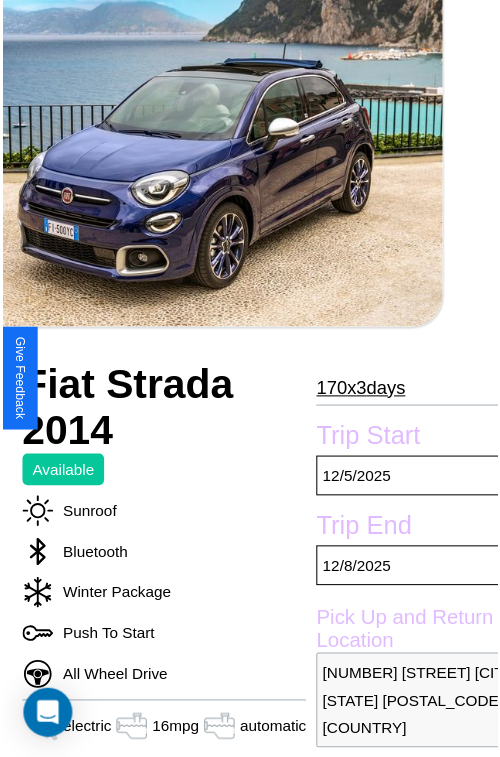 scroll, scrollTop: 221, scrollLeft: 96, axis: both 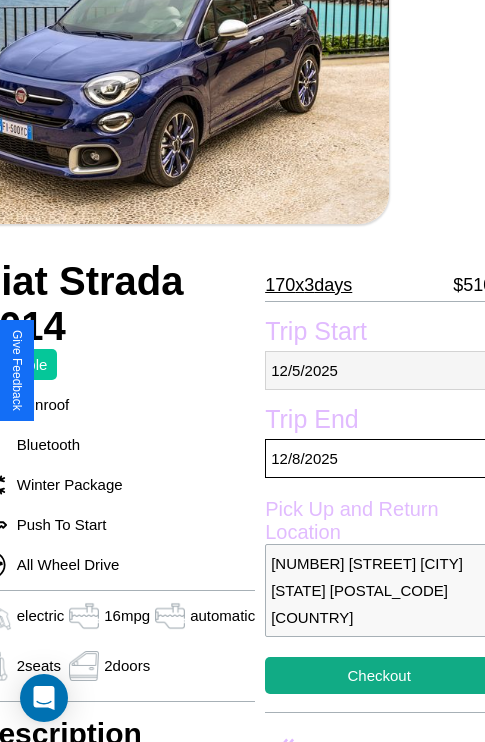 click on "12 / 5 / 2025" at bounding box center (379, 370) 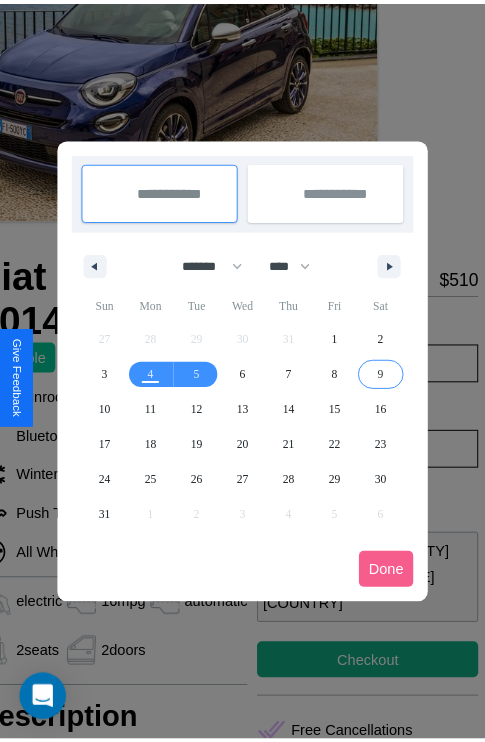 scroll, scrollTop: 0, scrollLeft: 96, axis: horizontal 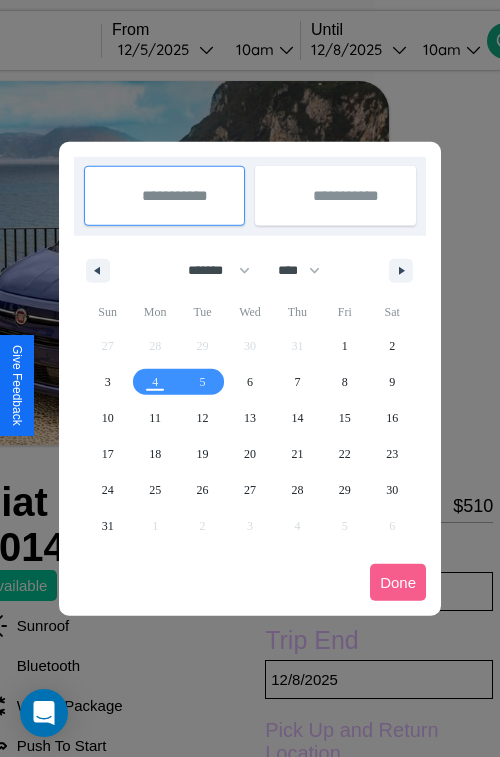 click at bounding box center [250, 378] 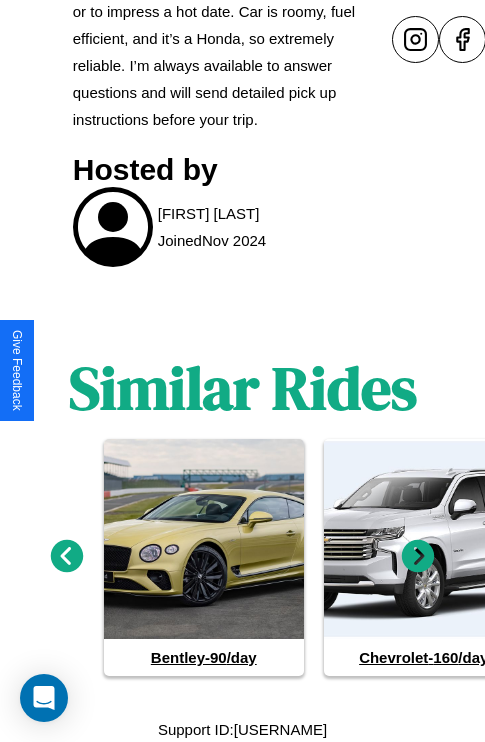 scroll, scrollTop: 1069, scrollLeft: 0, axis: vertical 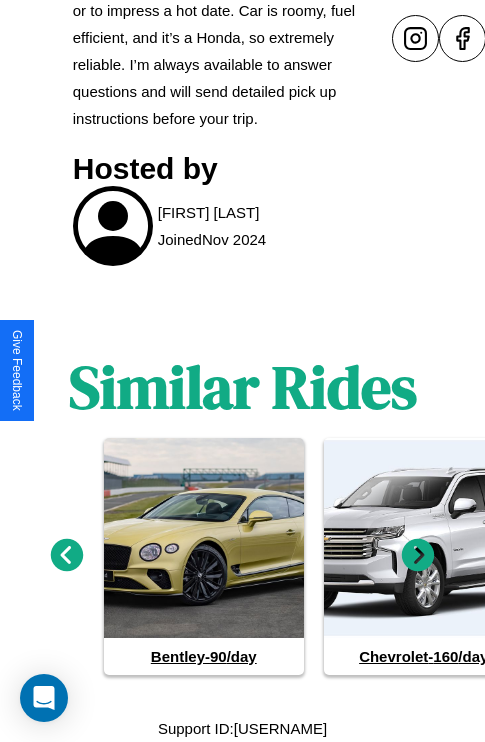 click 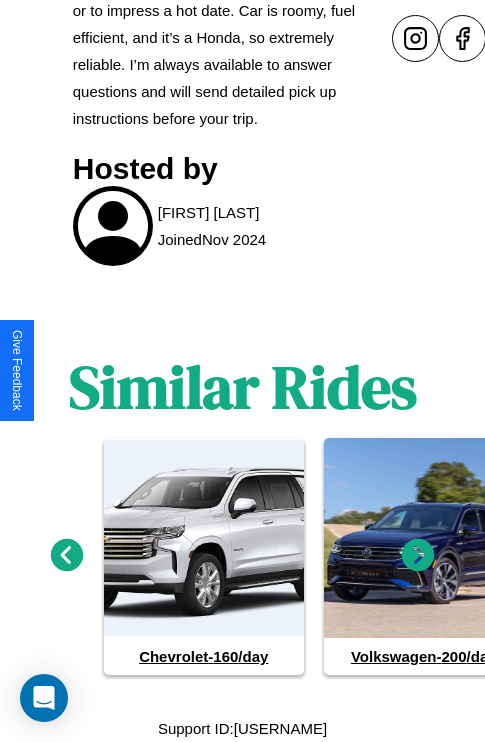 click 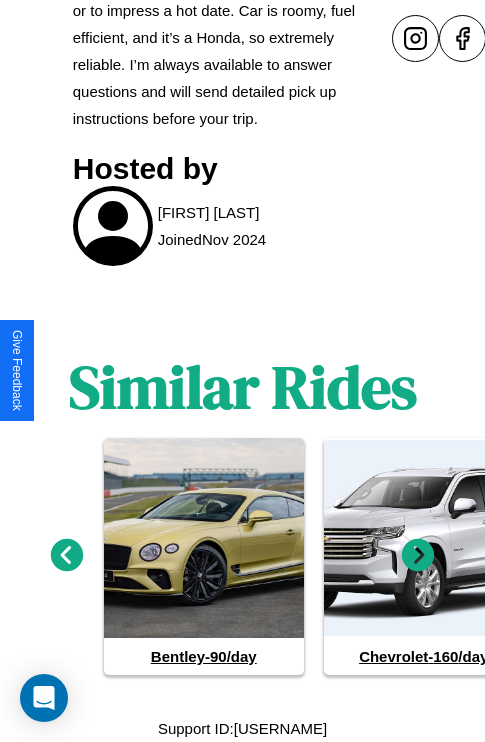 click 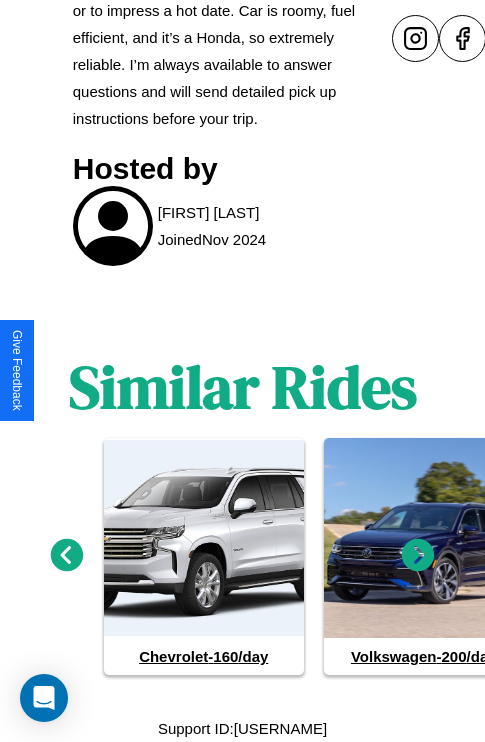 click 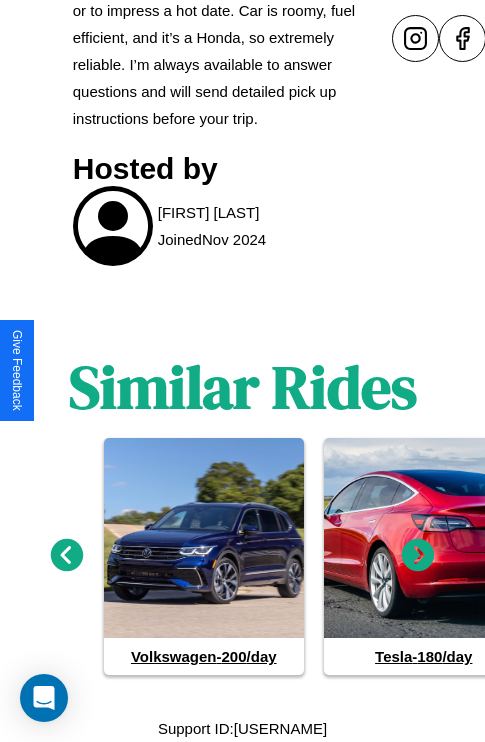 click 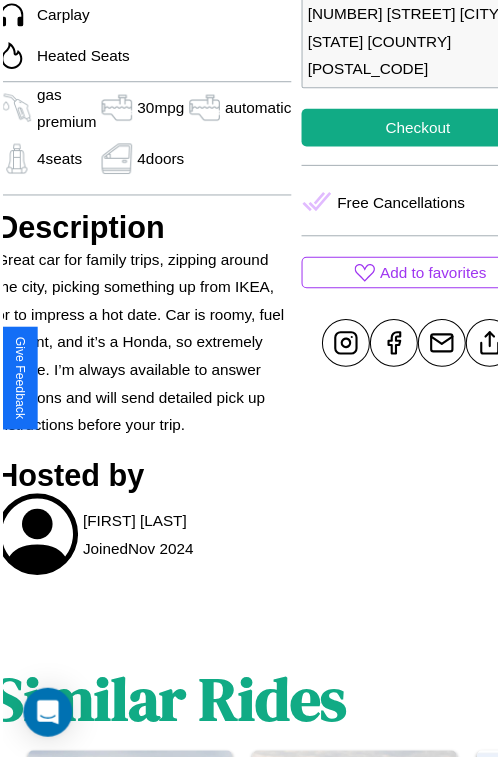 scroll, scrollTop: 668, scrollLeft: 107, axis: both 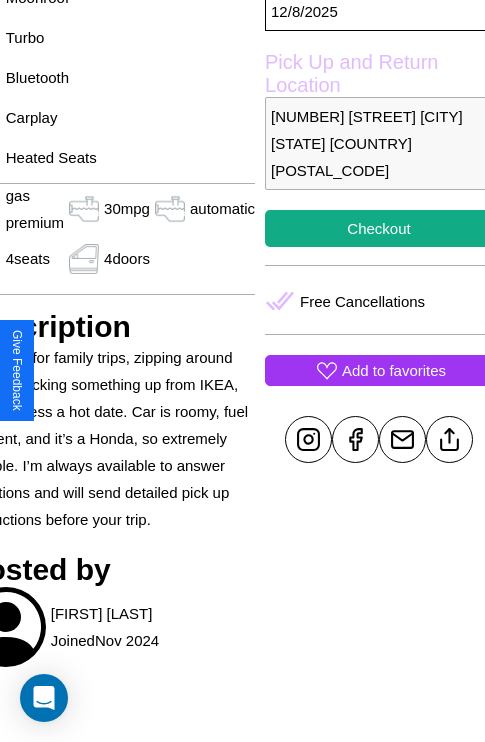 click on "Add to favorites" at bounding box center [394, 370] 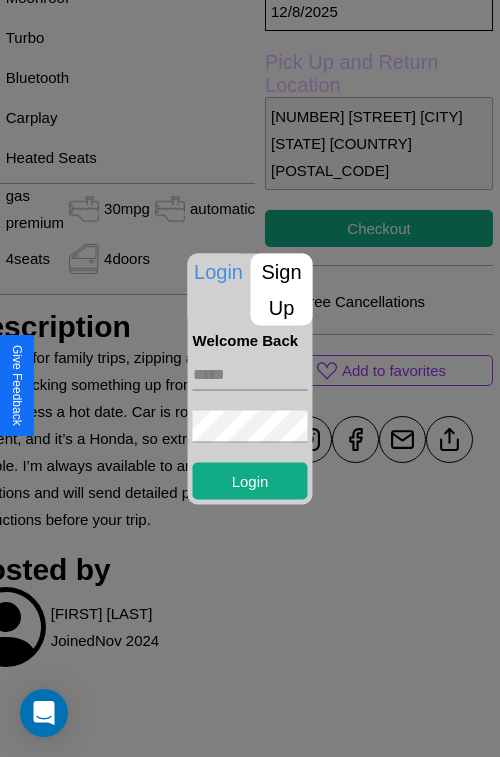 click at bounding box center (250, 374) 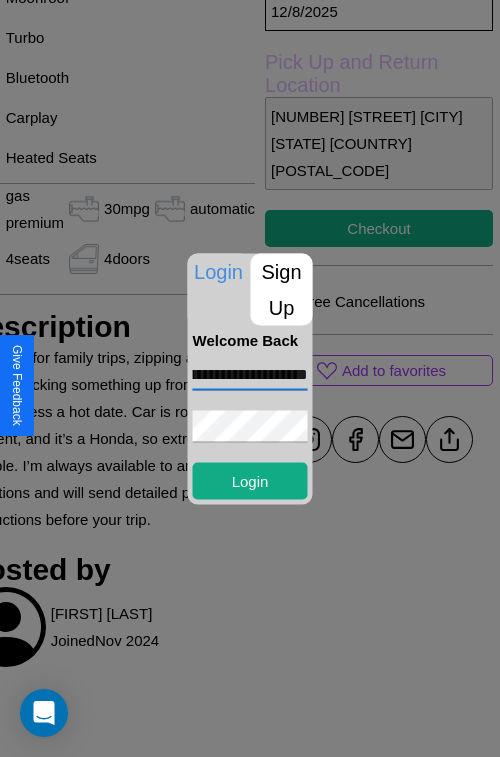 scroll, scrollTop: 0, scrollLeft: 60, axis: horizontal 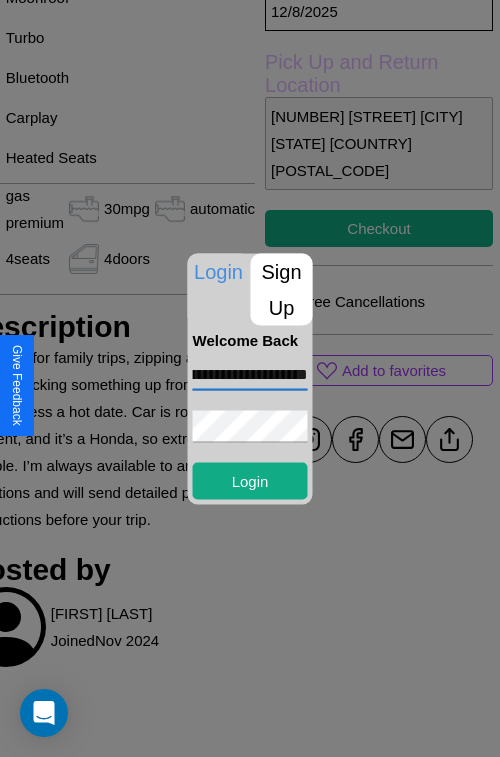 type on "**********" 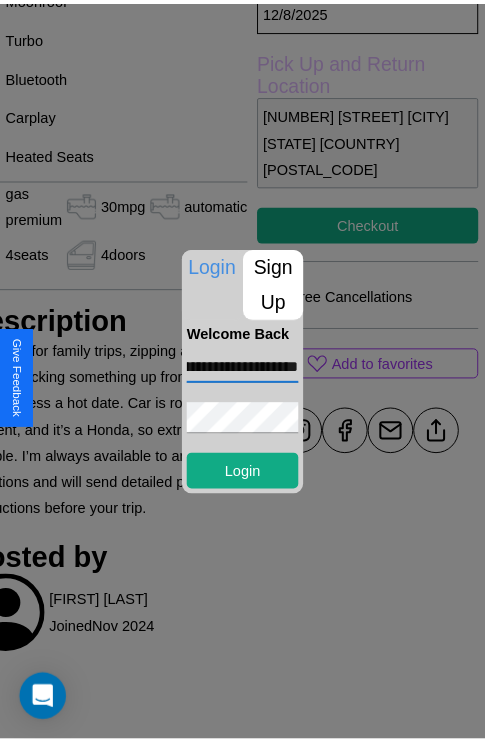 scroll, scrollTop: 0, scrollLeft: 0, axis: both 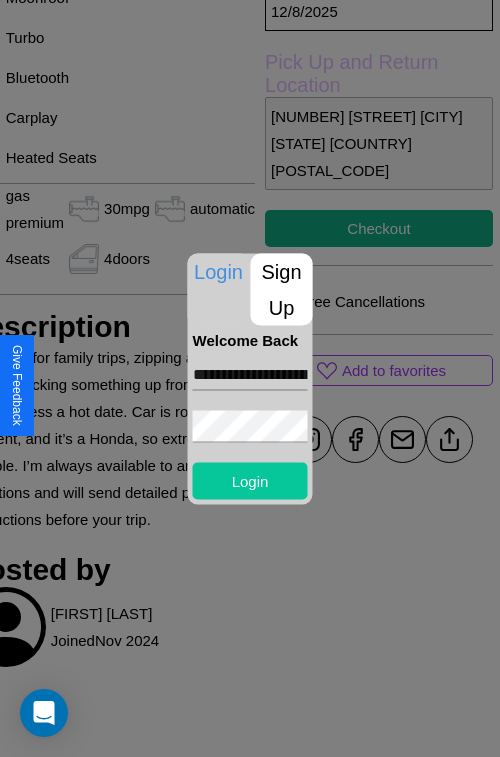 click on "Login" at bounding box center [250, 480] 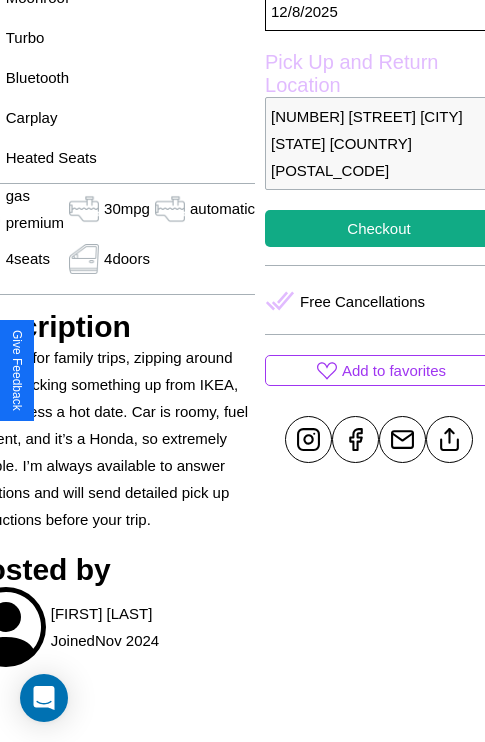 scroll, scrollTop: 526, scrollLeft: 107, axis: both 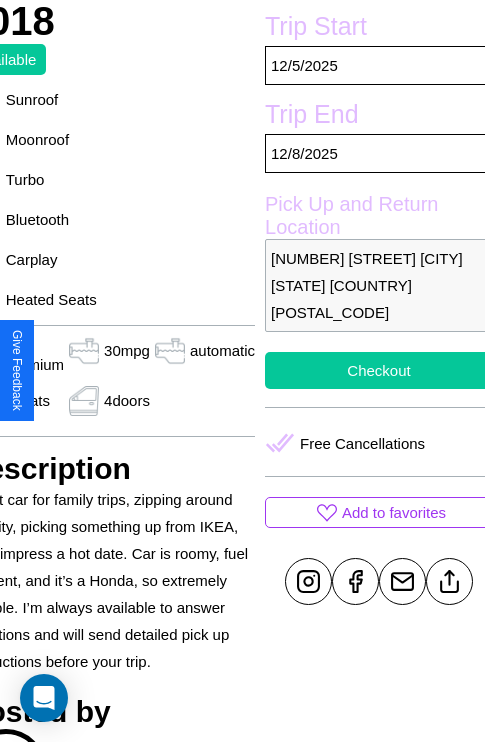 click on "Checkout" at bounding box center (379, 370) 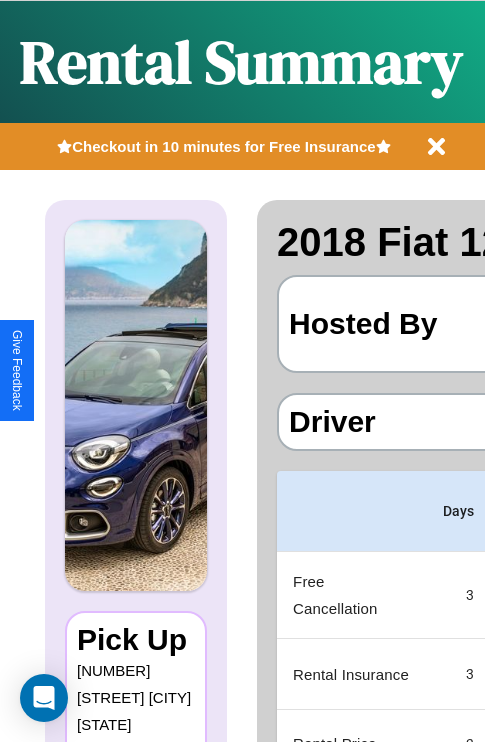 scroll, scrollTop: 178, scrollLeft: 0, axis: vertical 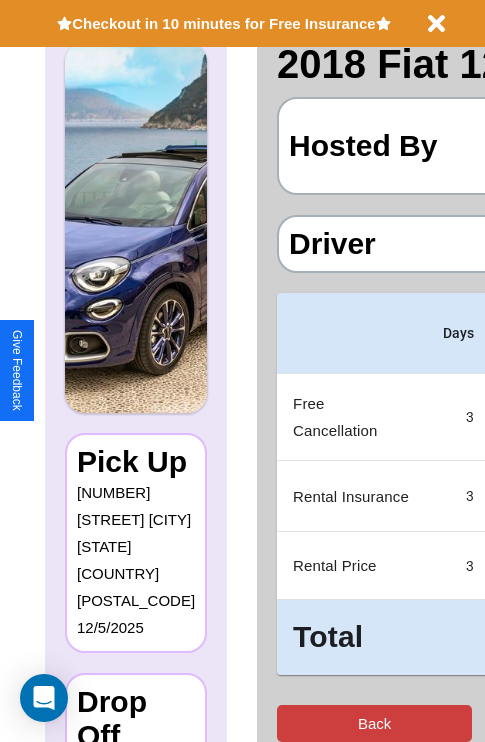 click on "Back" at bounding box center [374, 723] 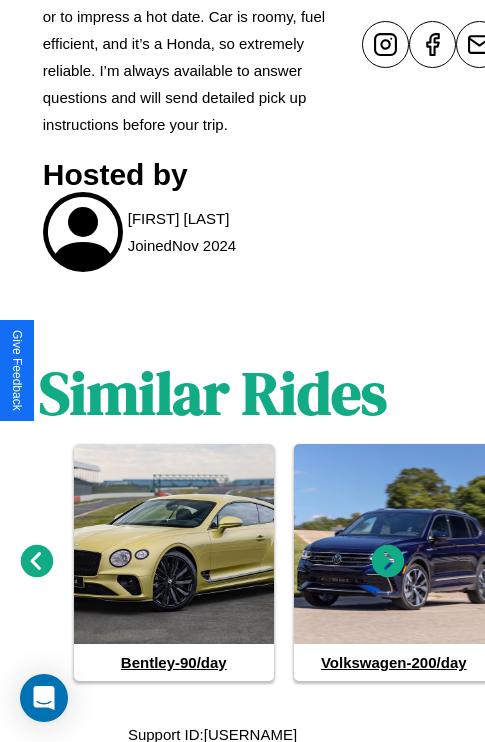 scroll, scrollTop: 1069, scrollLeft: 30, axis: both 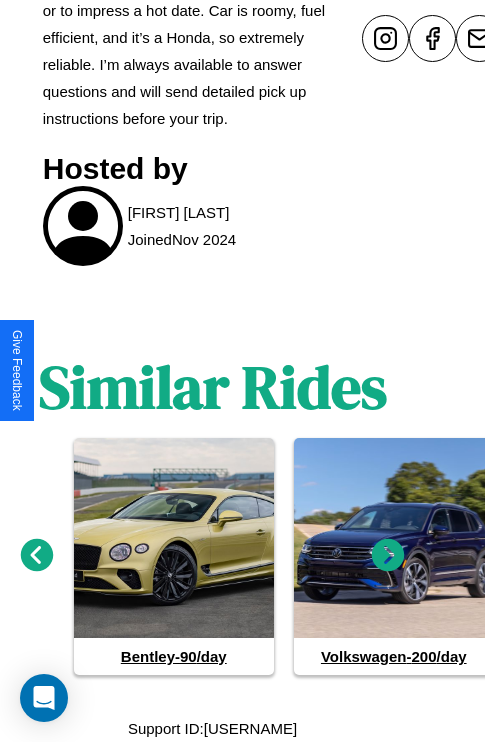 click 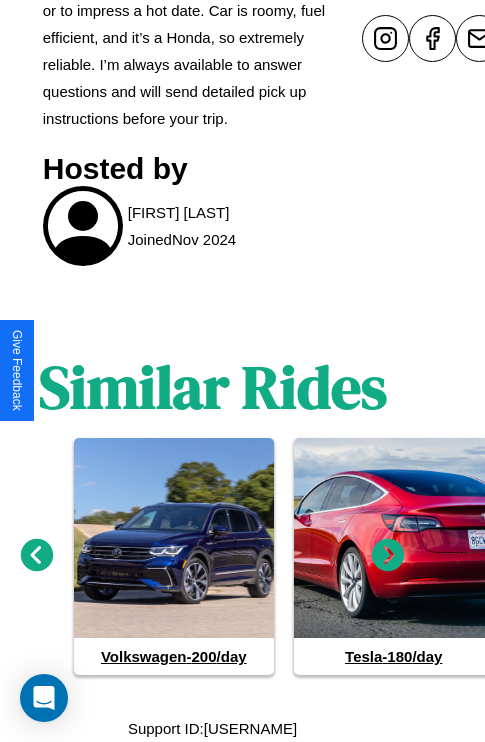click 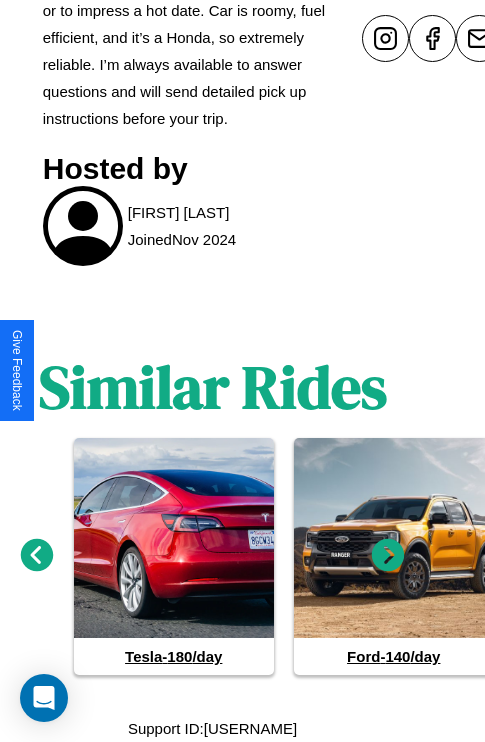 click 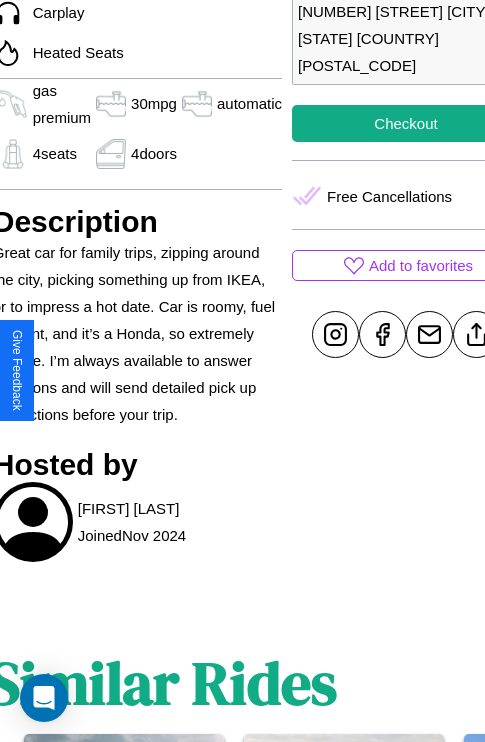 scroll, scrollTop: 737, scrollLeft: 87, axis: both 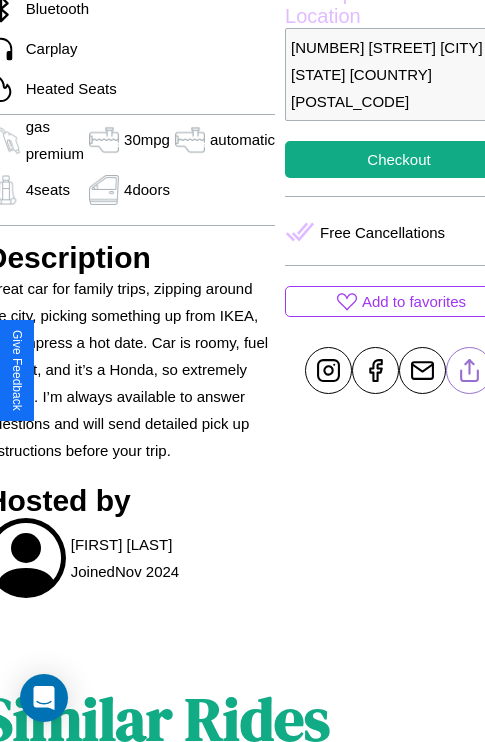 click 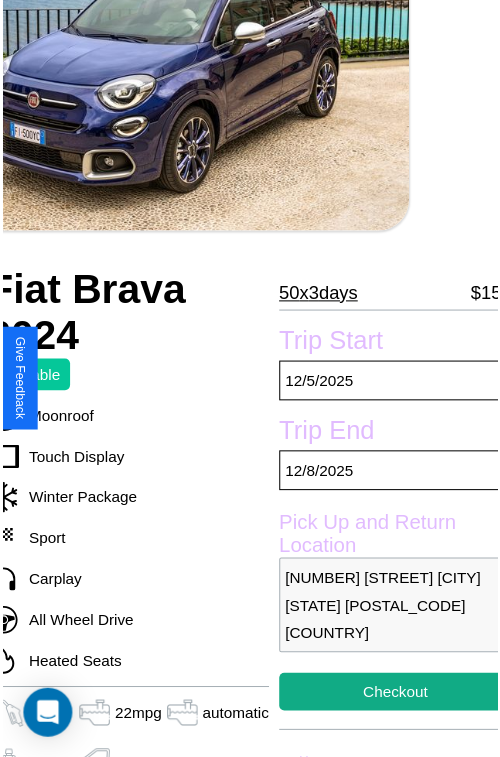 scroll, scrollTop: 221, scrollLeft: 88, axis: both 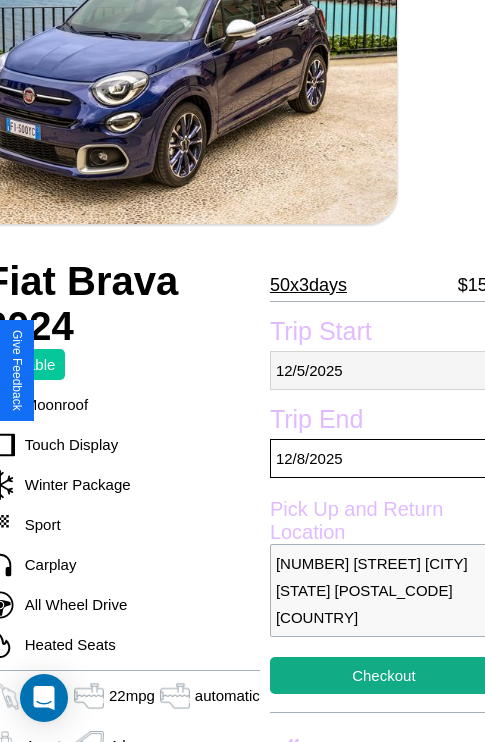 click on "12 / 5 / 2025" at bounding box center (384, 370) 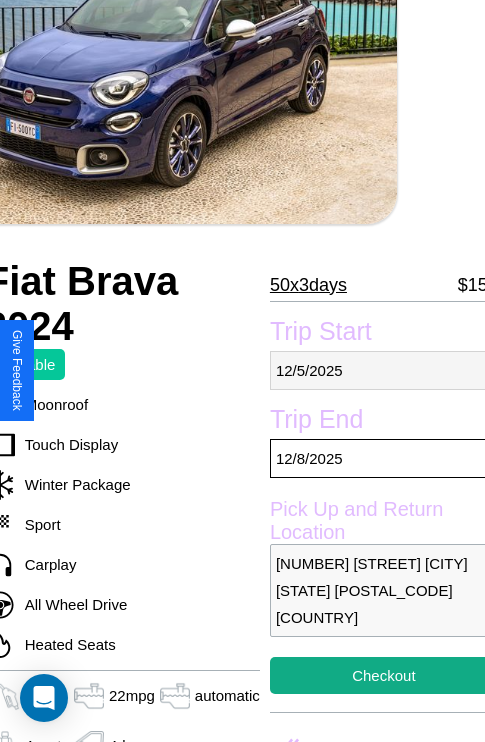 select on "*" 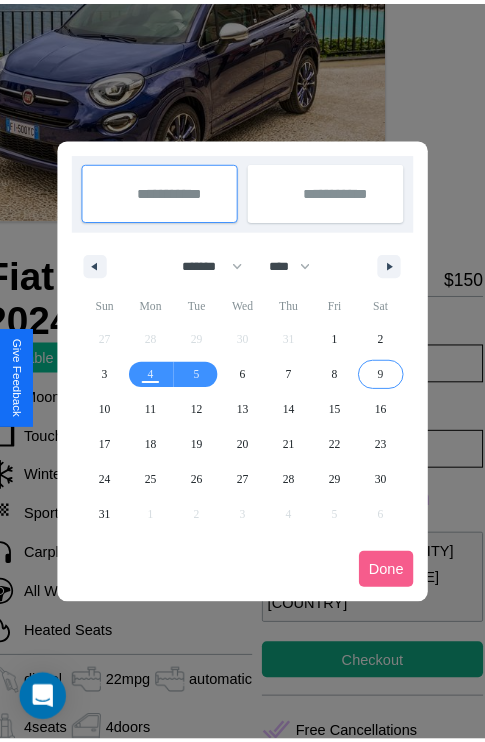 scroll, scrollTop: 0, scrollLeft: 88, axis: horizontal 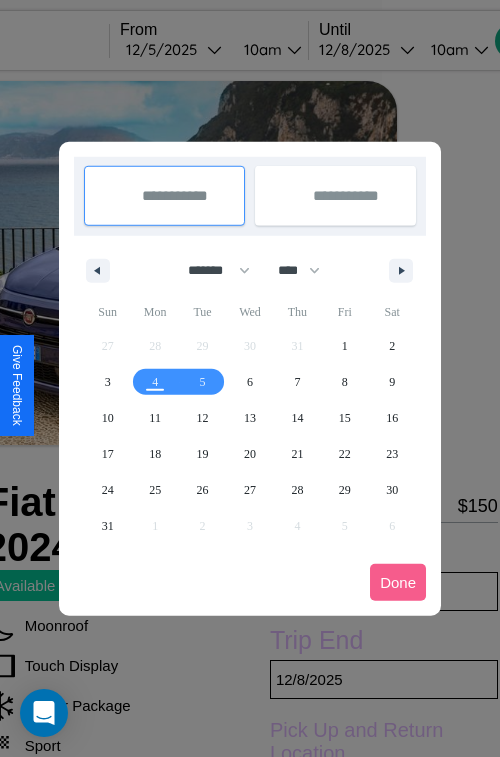 click at bounding box center (250, 378) 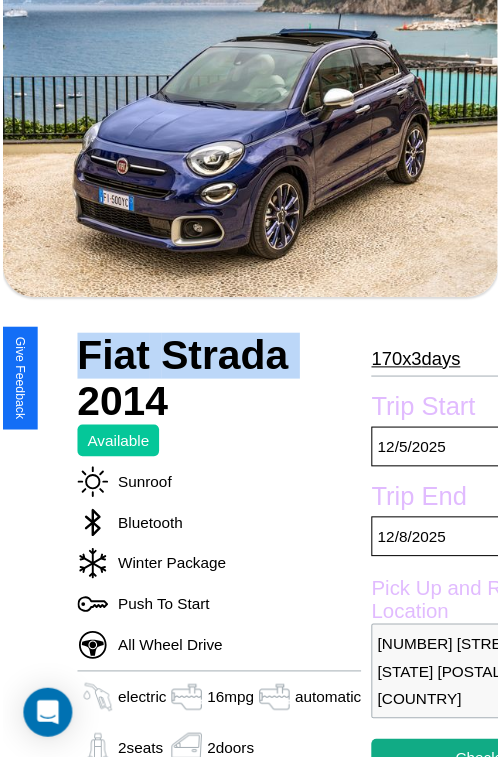 scroll, scrollTop: 221, scrollLeft: 96, axis: both 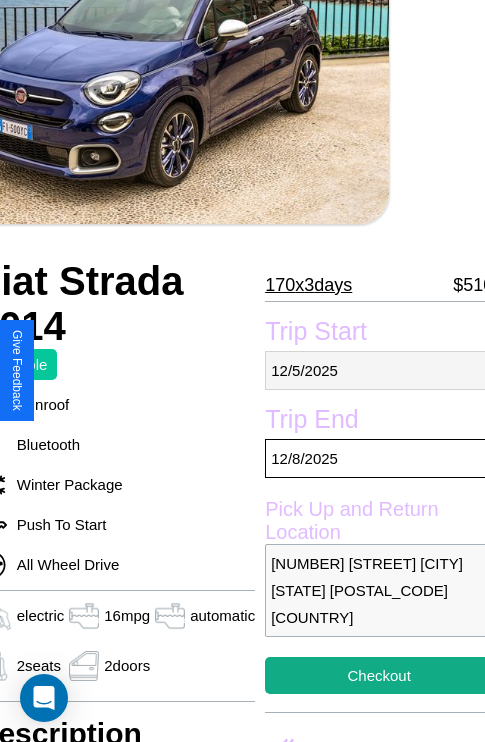 click on "[DATE]" at bounding box center (379, 370) 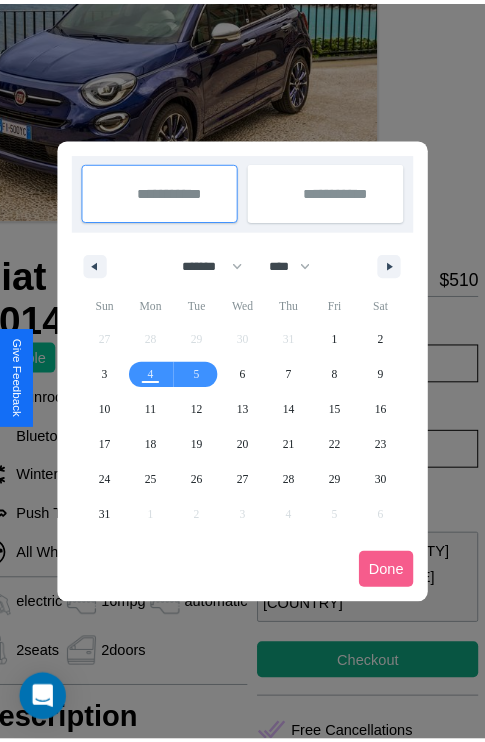 scroll, scrollTop: 0, scrollLeft: 96, axis: horizontal 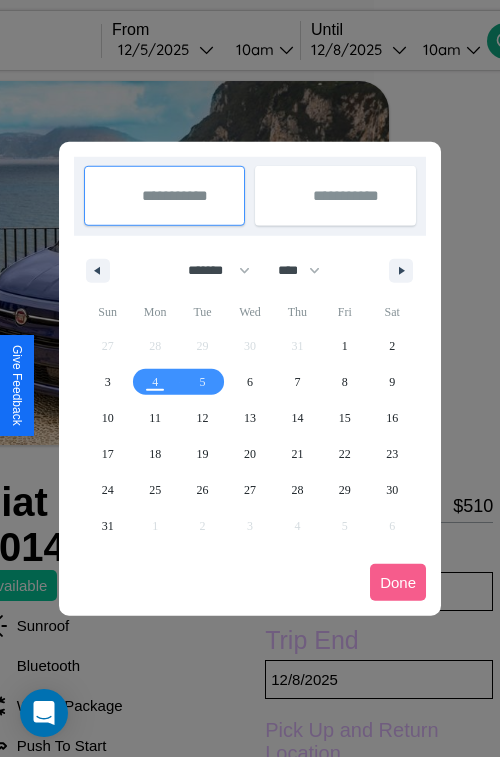 click at bounding box center [250, 378] 